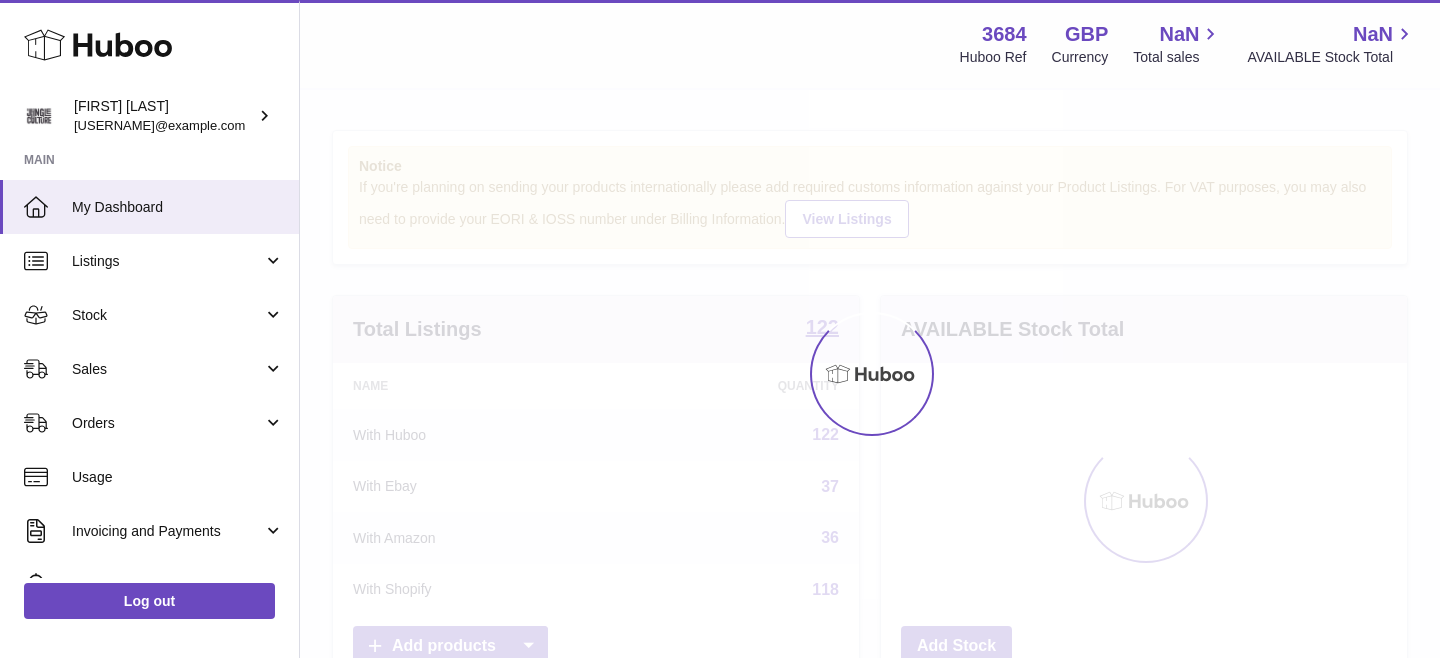scroll, scrollTop: 0, scrollLeft: 0, axis: both 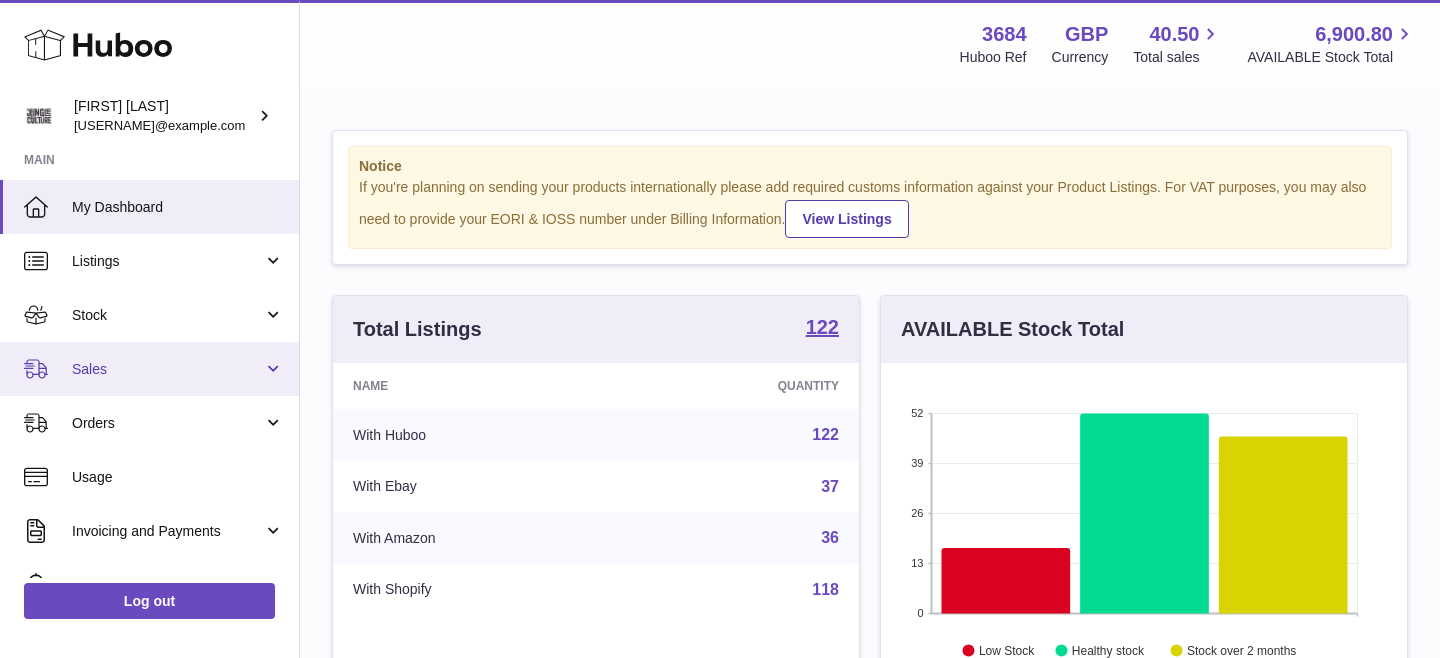 click on "Sales" at bounding box center [167, 369] 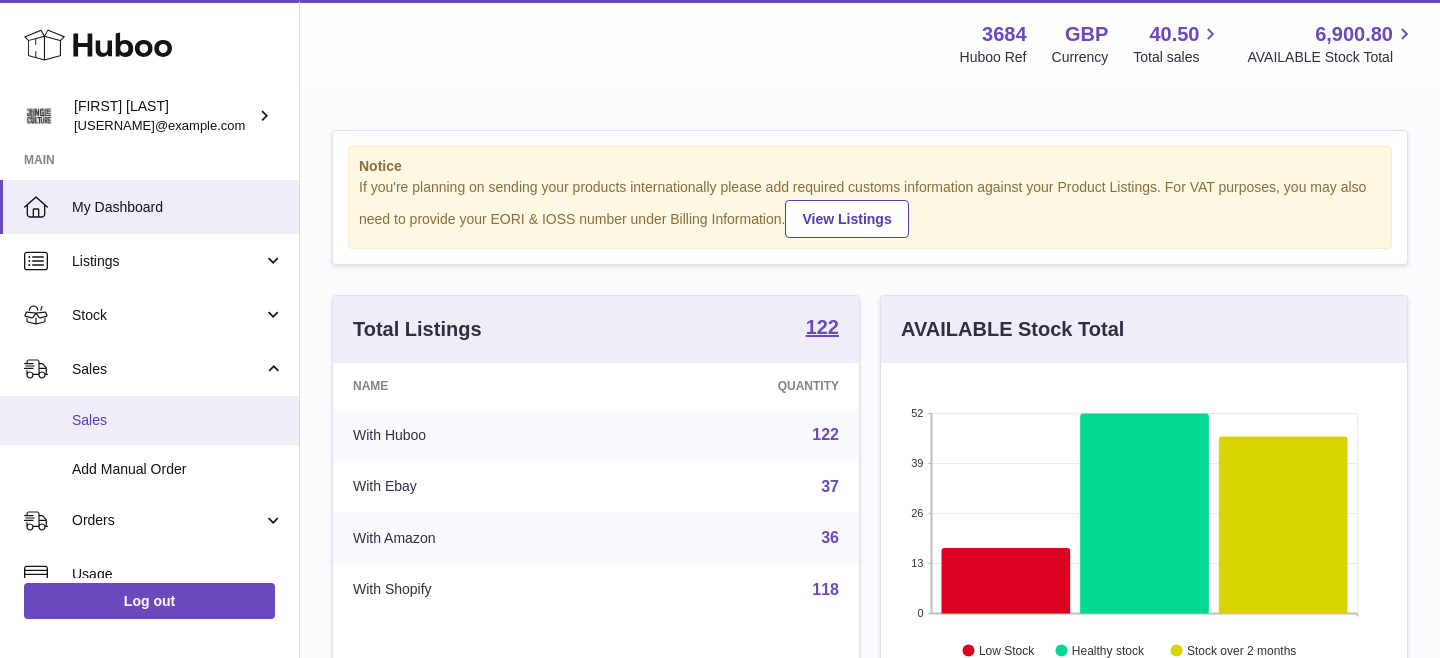 click on "Sales" at bounding box center (178, 420) 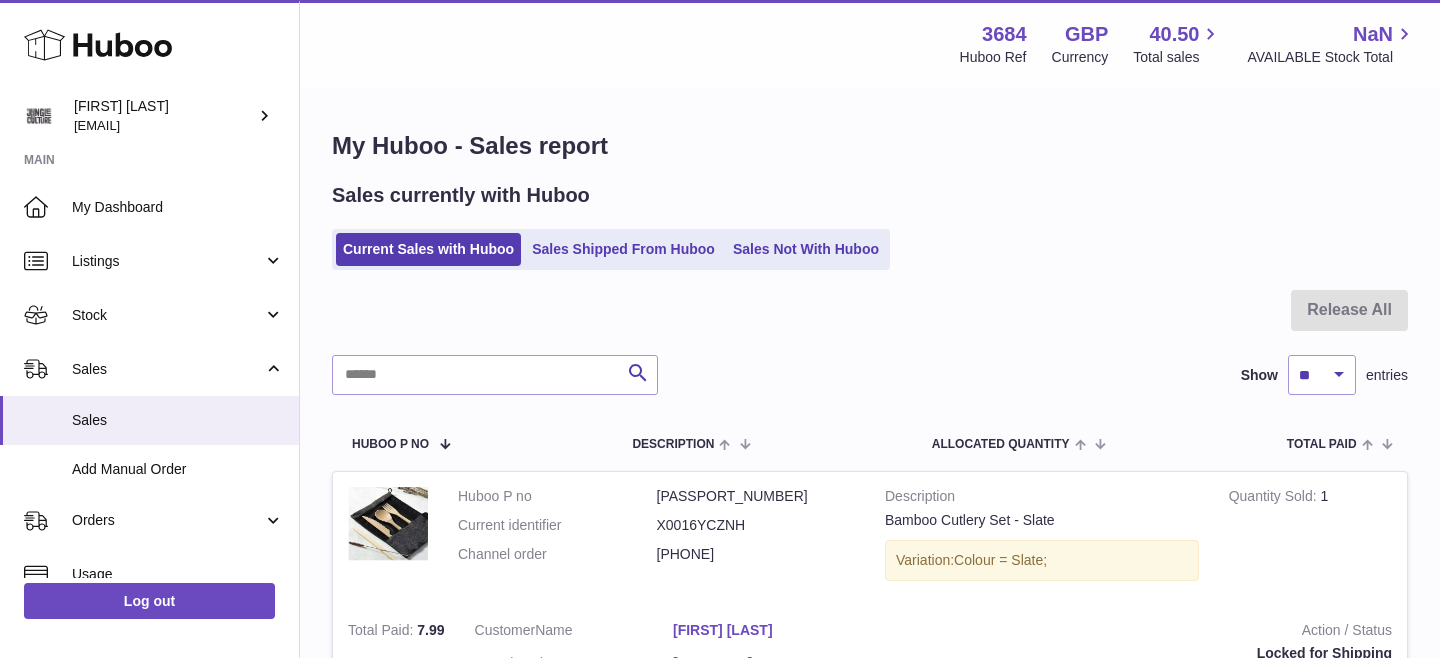 scroll, scrollTop: 0, scrollLeft: 0, axis: both 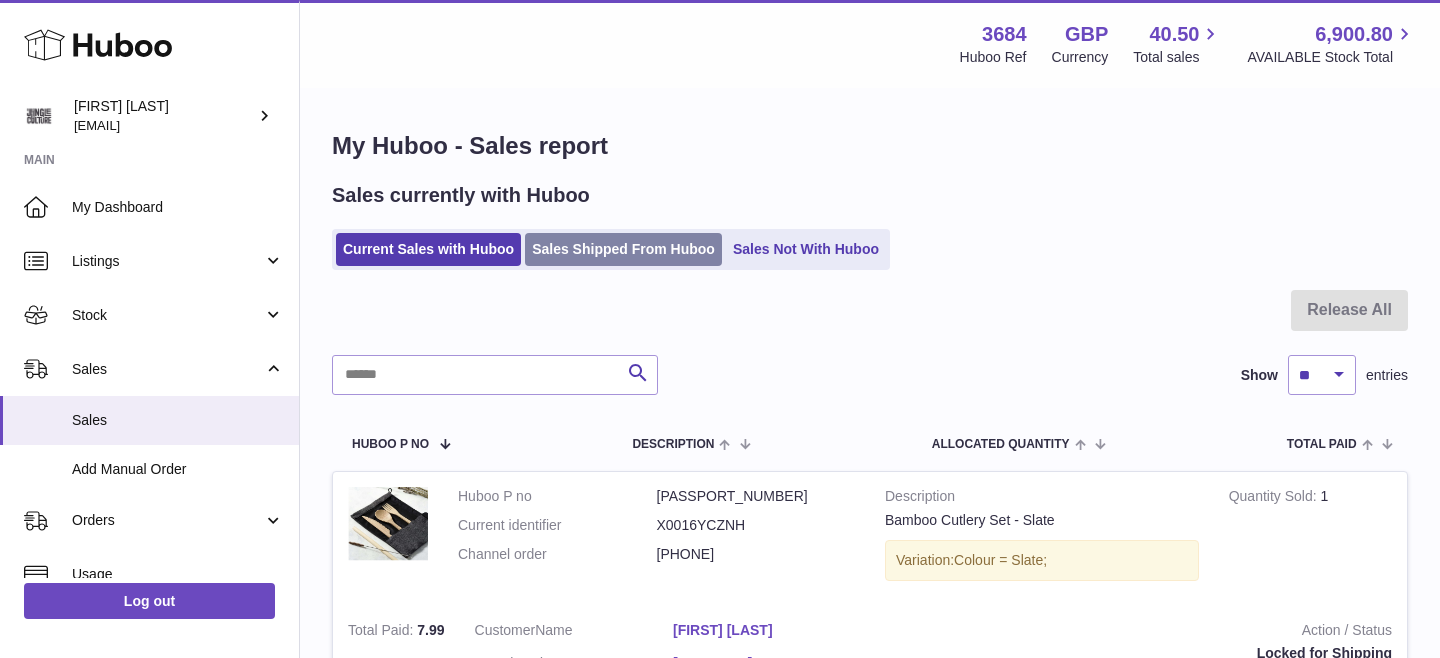 click on "Sales Shipped From Huboo" at bounding box center [623, 249] 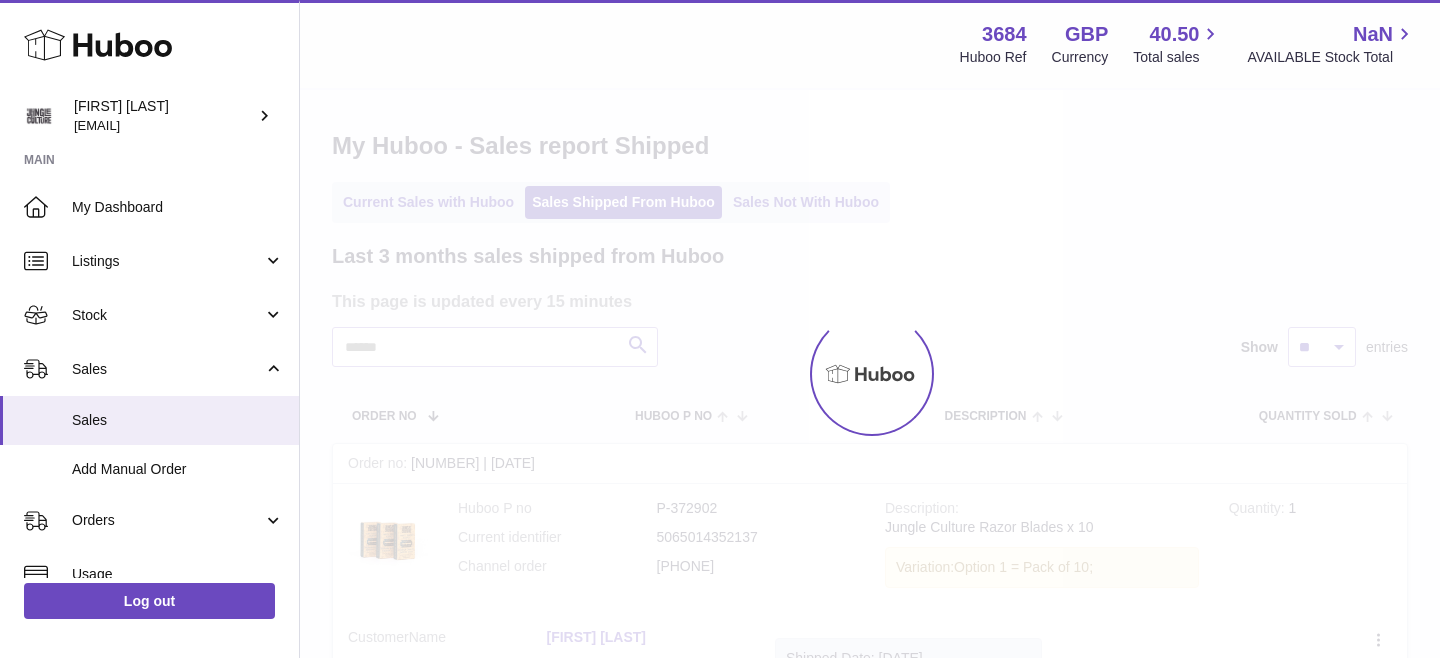 scroll, scrollTop: 0, scrollLeft: 0, axis: both 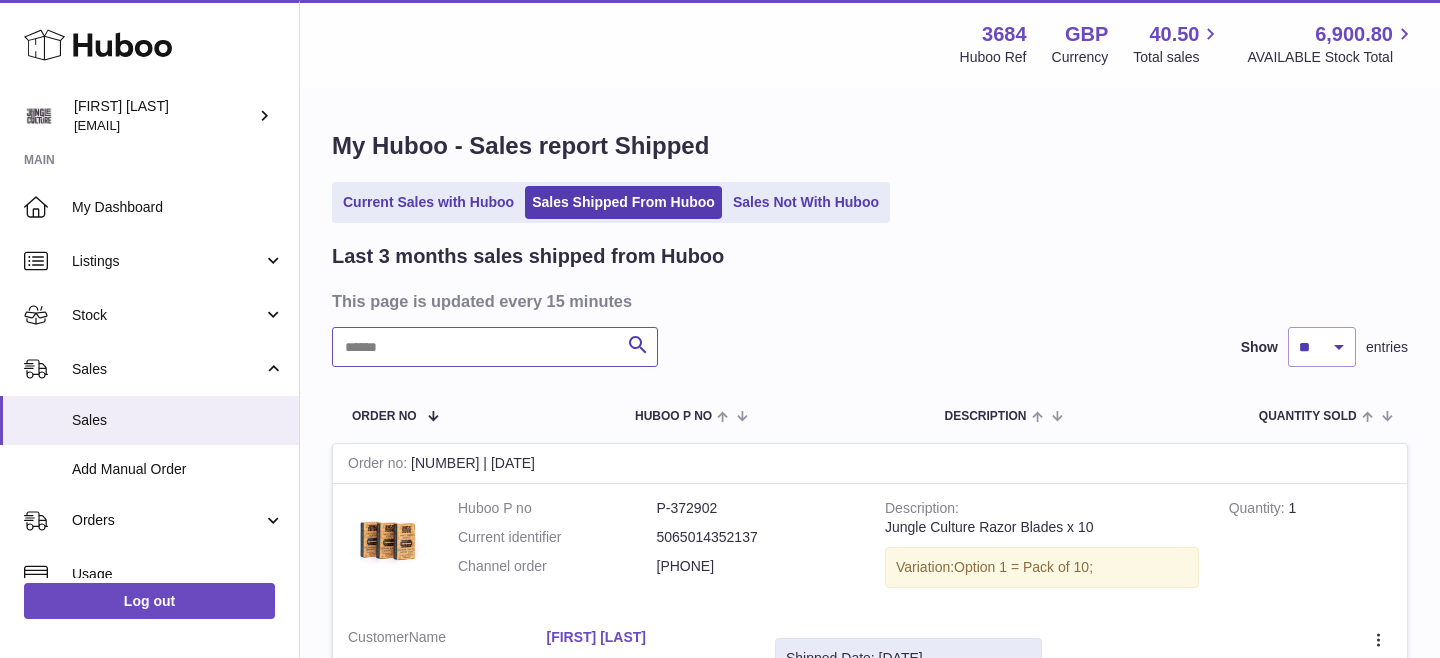 click at bounding box center (495, 347) 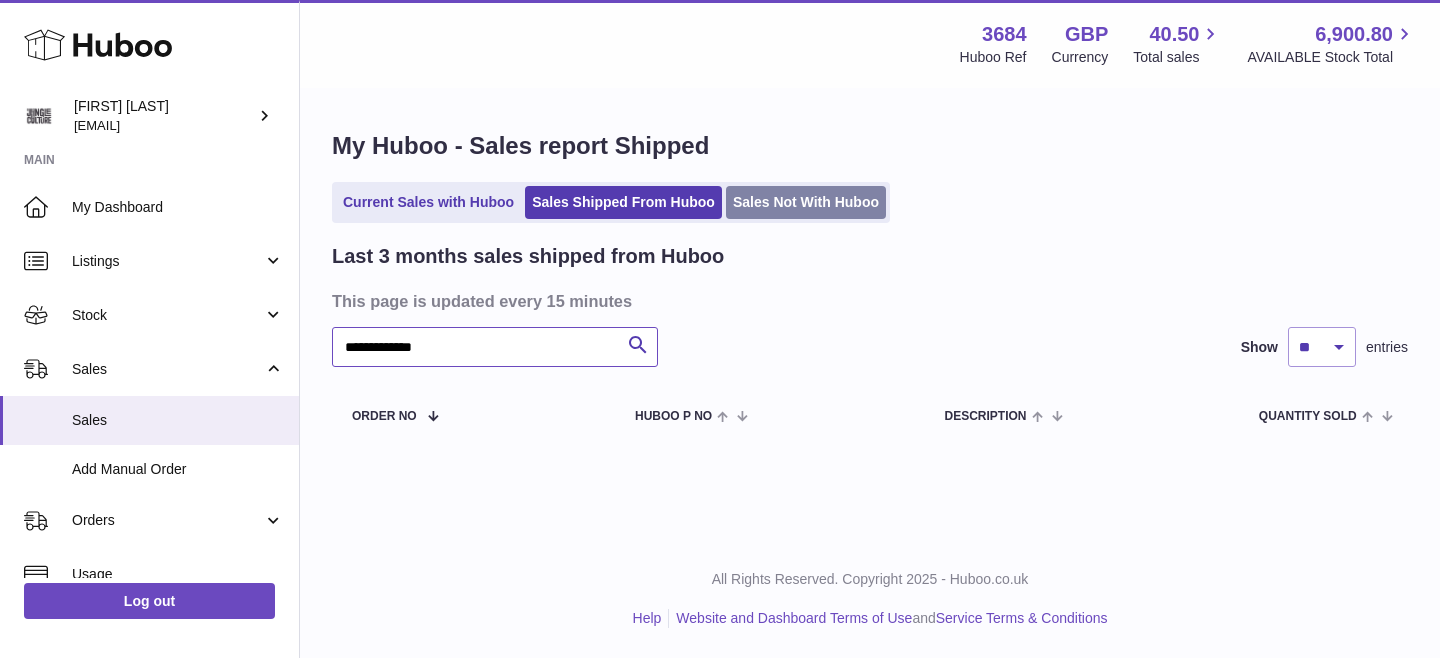 type on "**********" 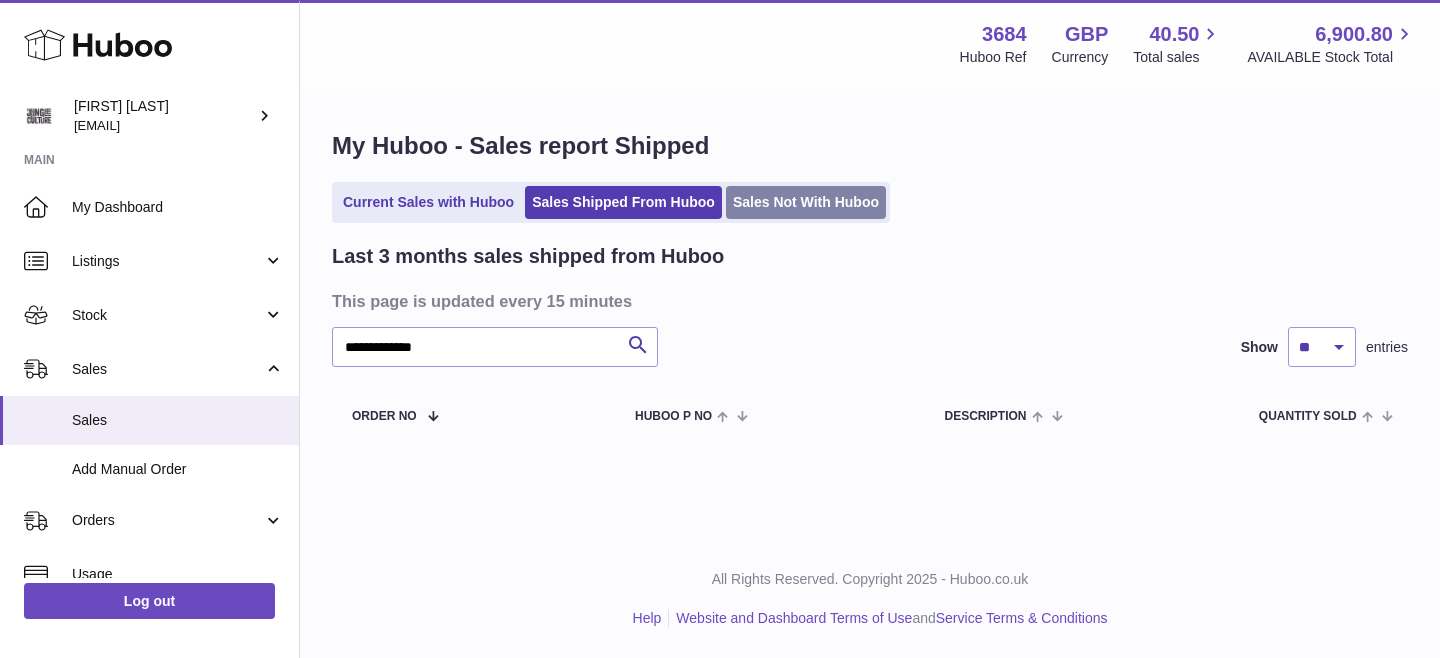 click on "Sales Not With Huboo" at bounding box center [806, 202] 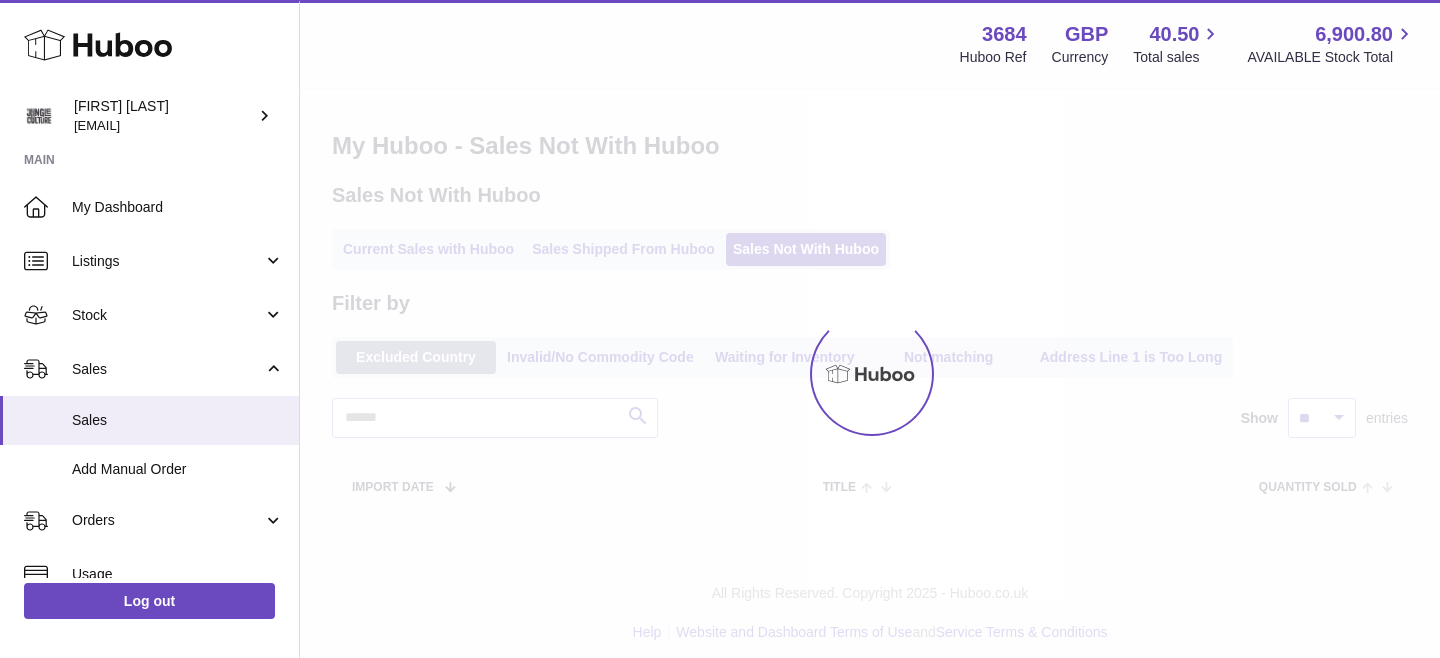 scroll, scrollTop: 0, scrollLeft: 0, axis: both 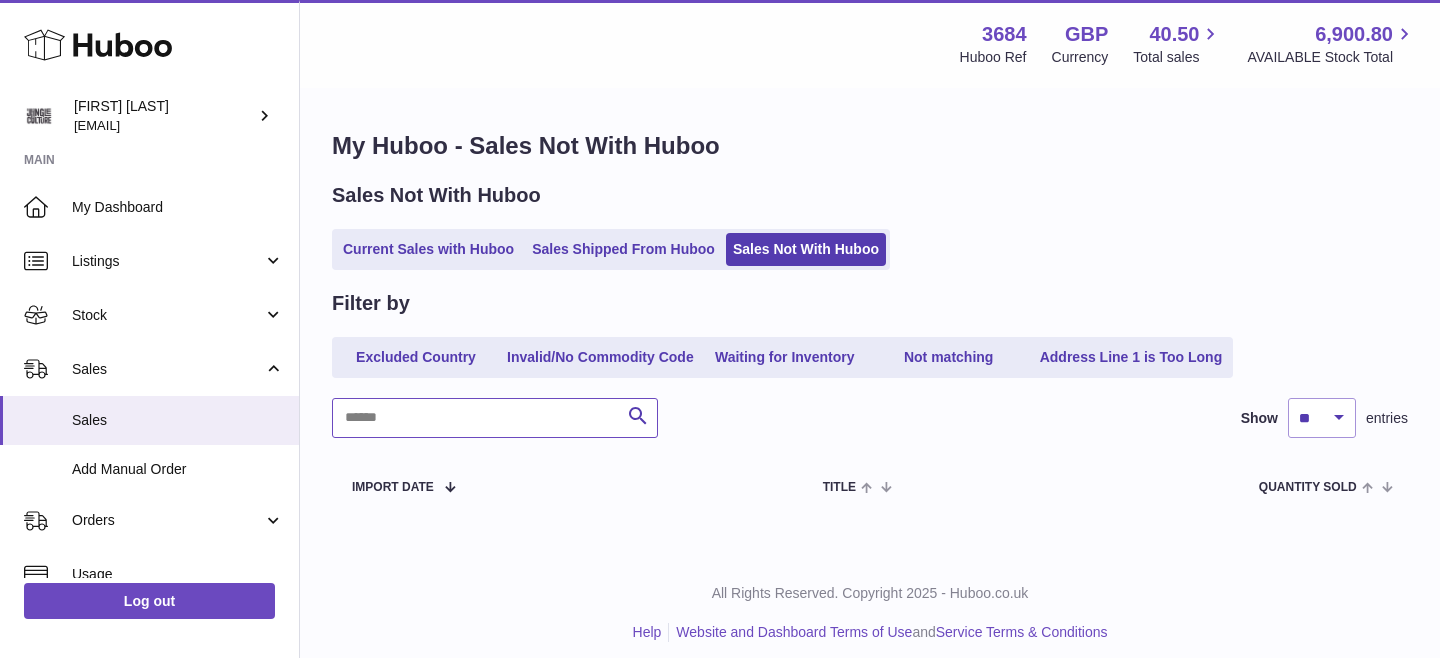 click at bounding box center (495, 418) 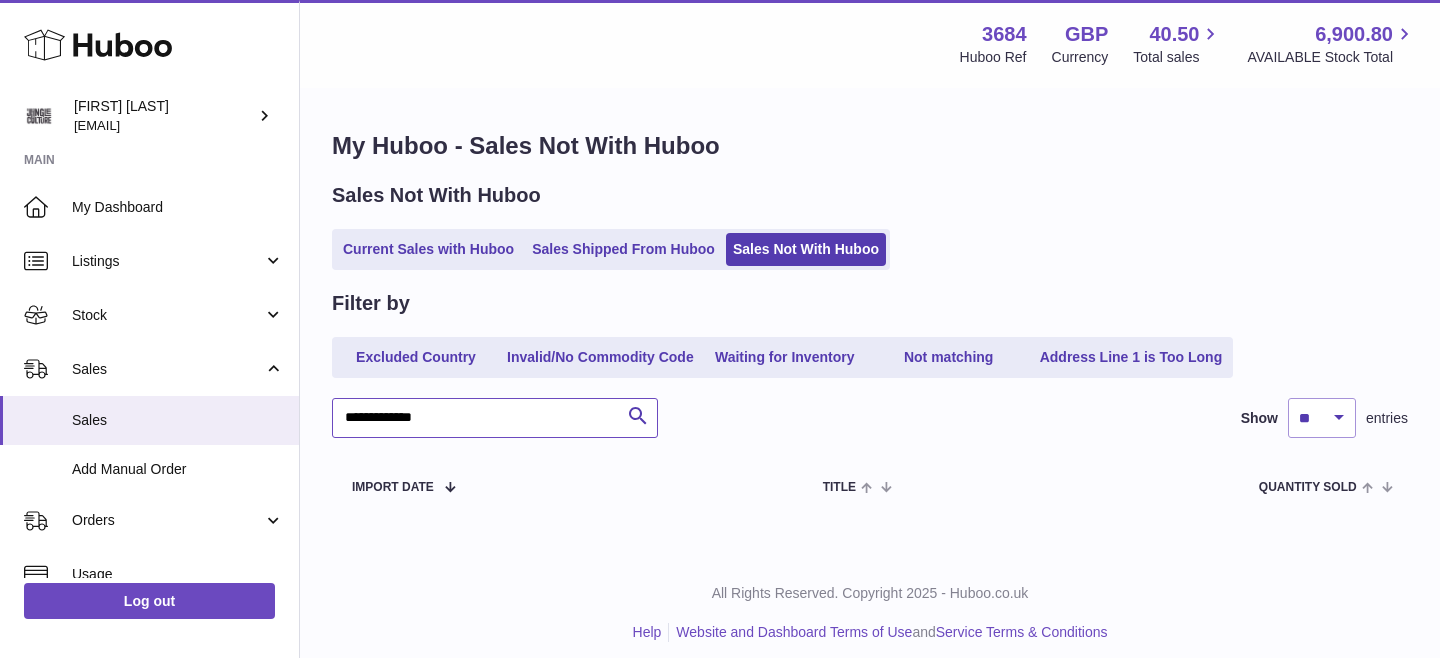 type on "**********" 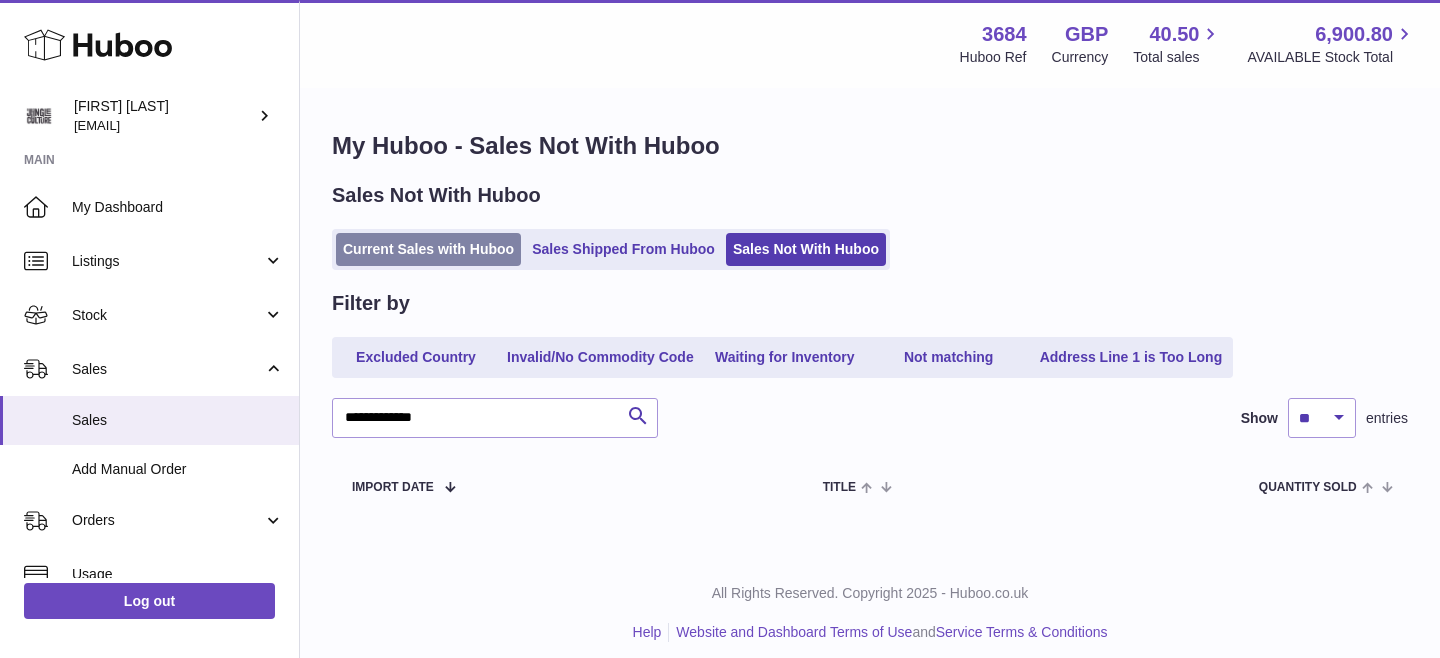 click on "Current Sales with Huboo" at bounding box center [428, 249] 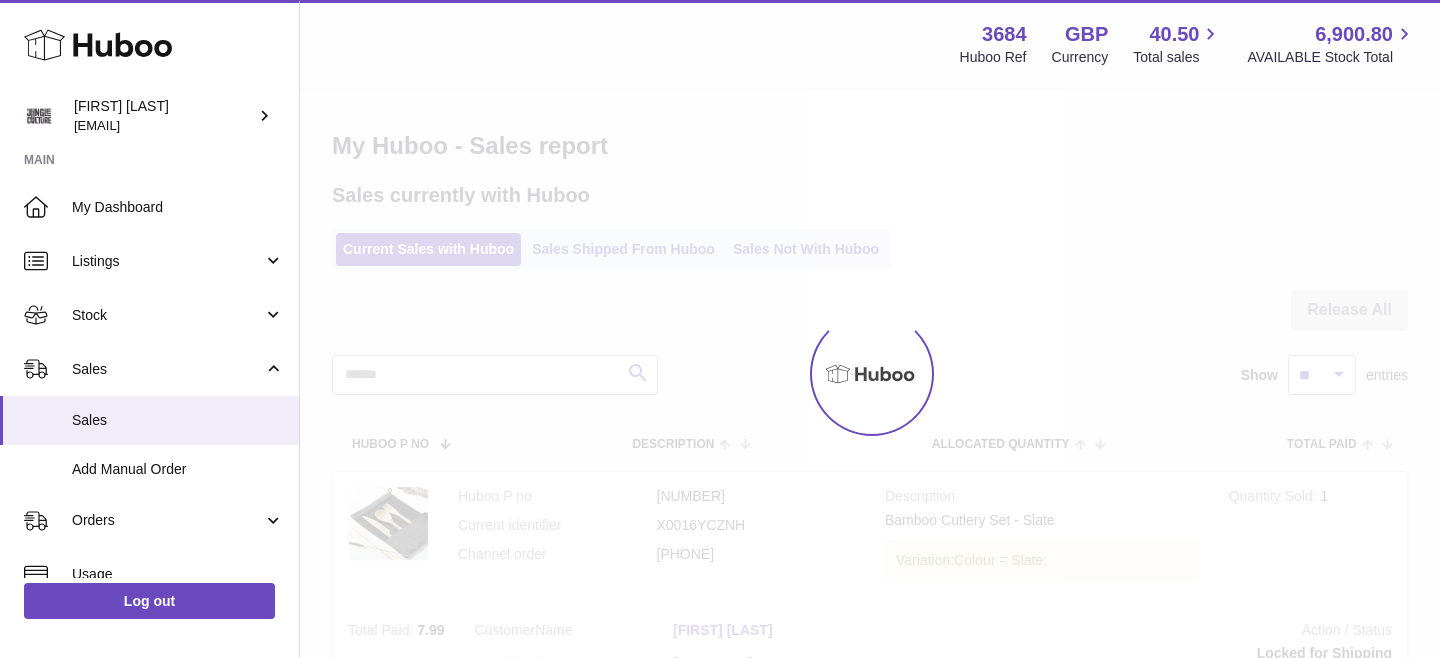 scroll, scrollTop: 0, scrollLeft: 0, axis: both 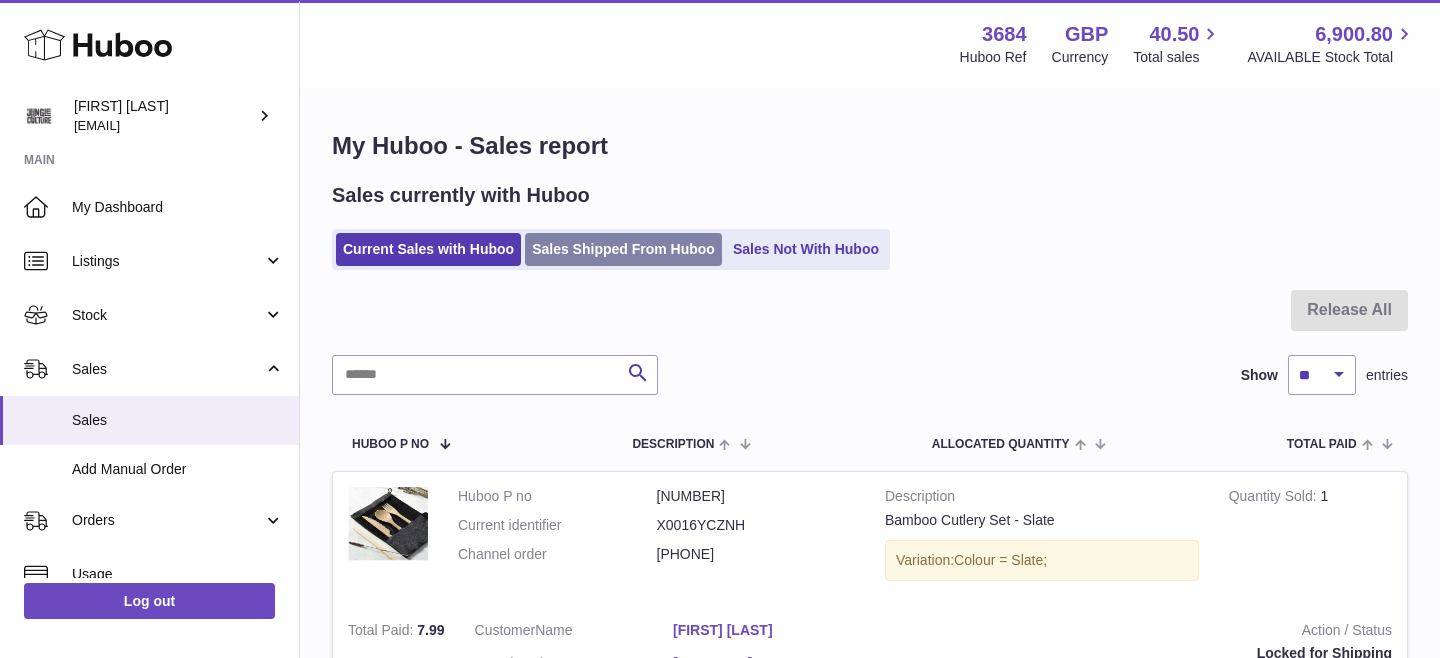 click on "Sales Shipped From Huboo" at bounding box center (623, 249) 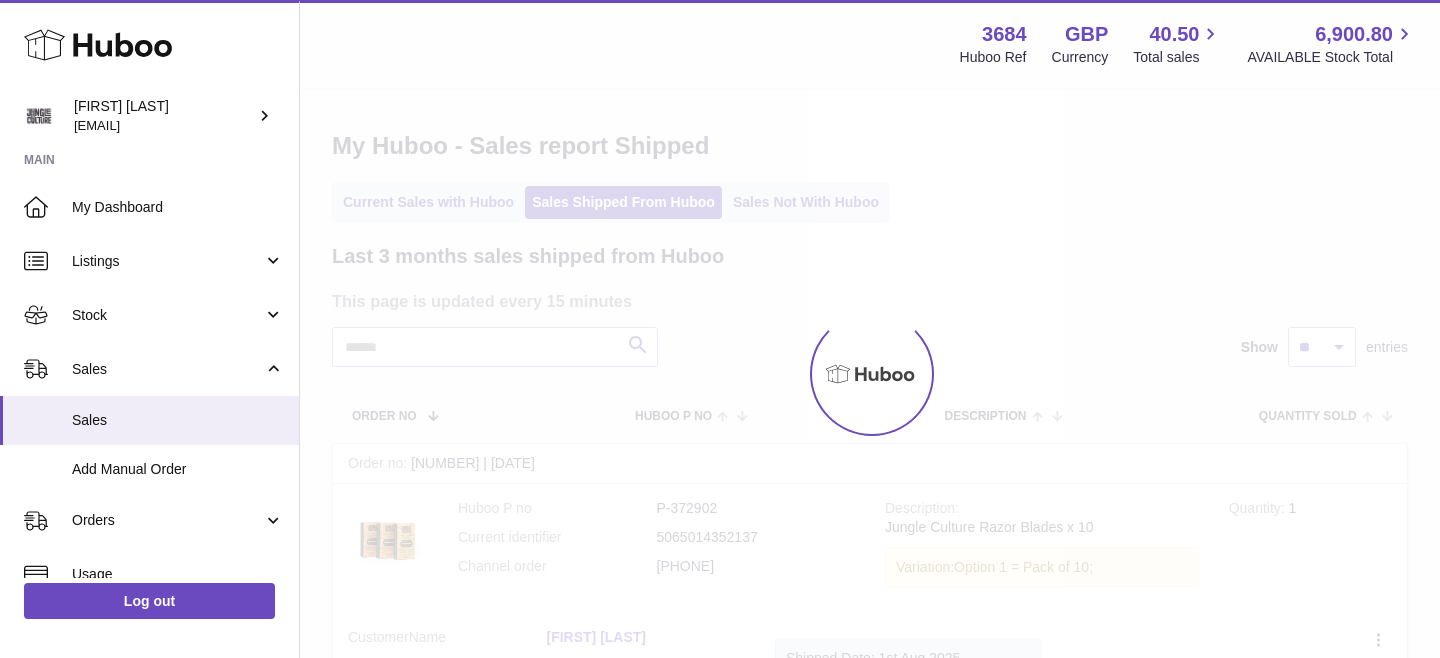 scroll, scrollTop: 0, scrollLeft: 0, axis: both 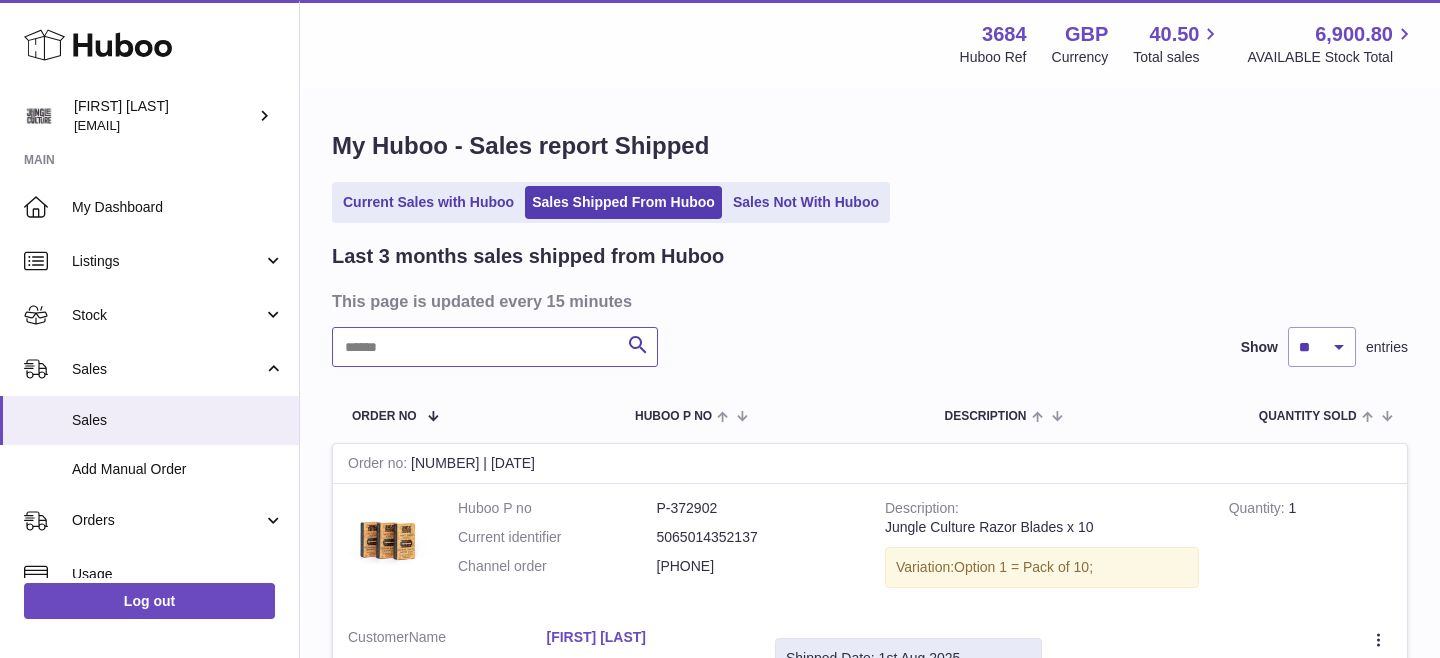click at bounding box center [495, 347] 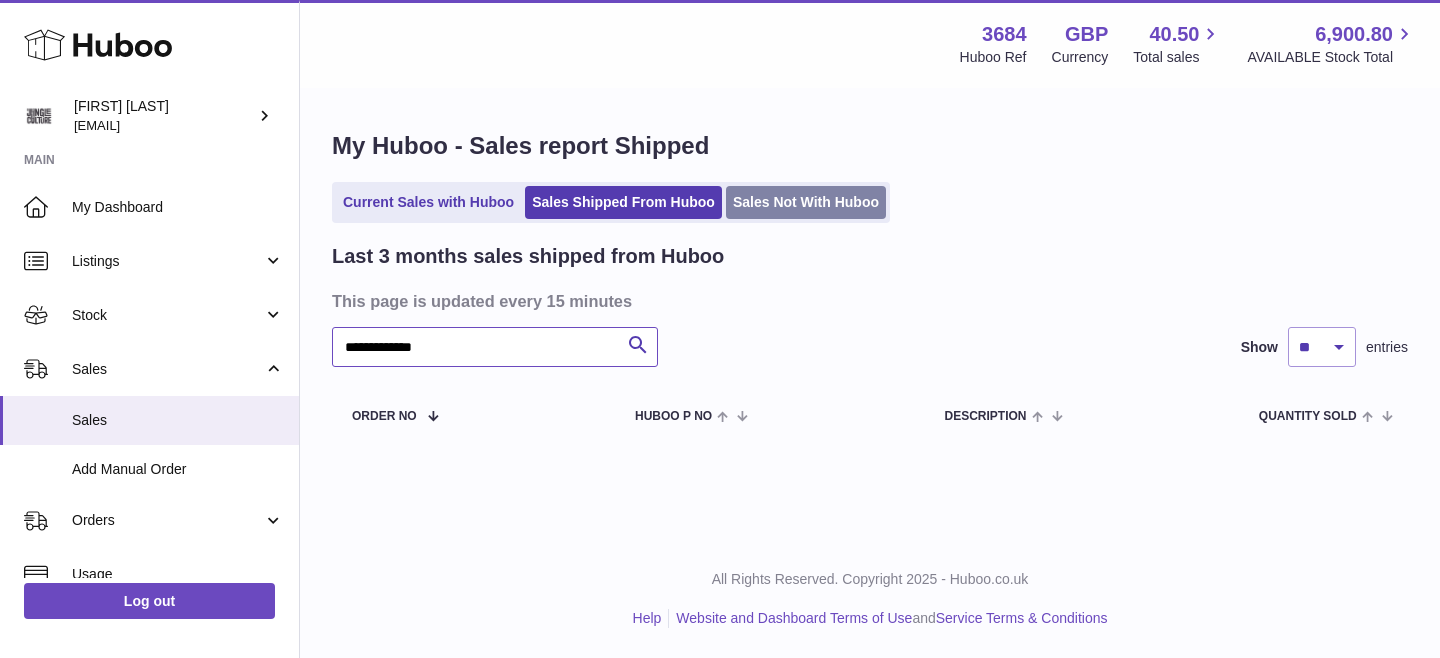 type on "**********" 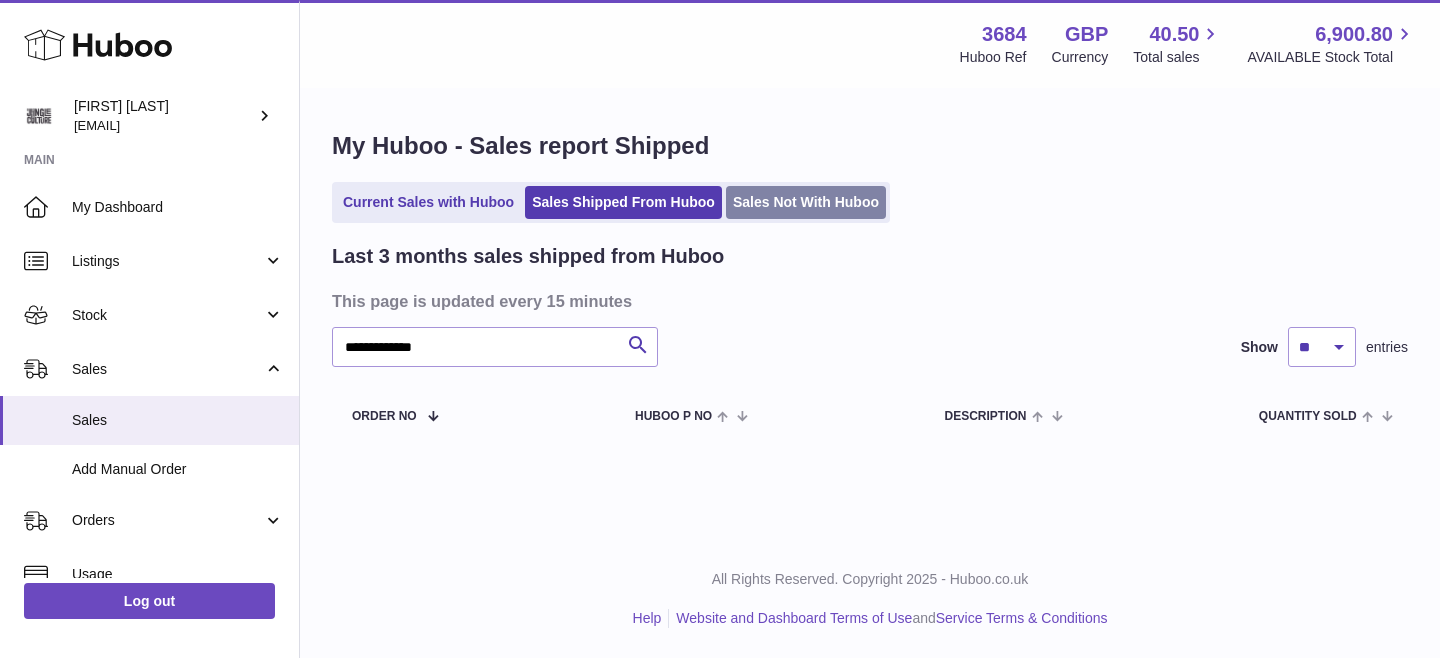 click on "Sales Not With Huboo" at bounding box center (806, 202) 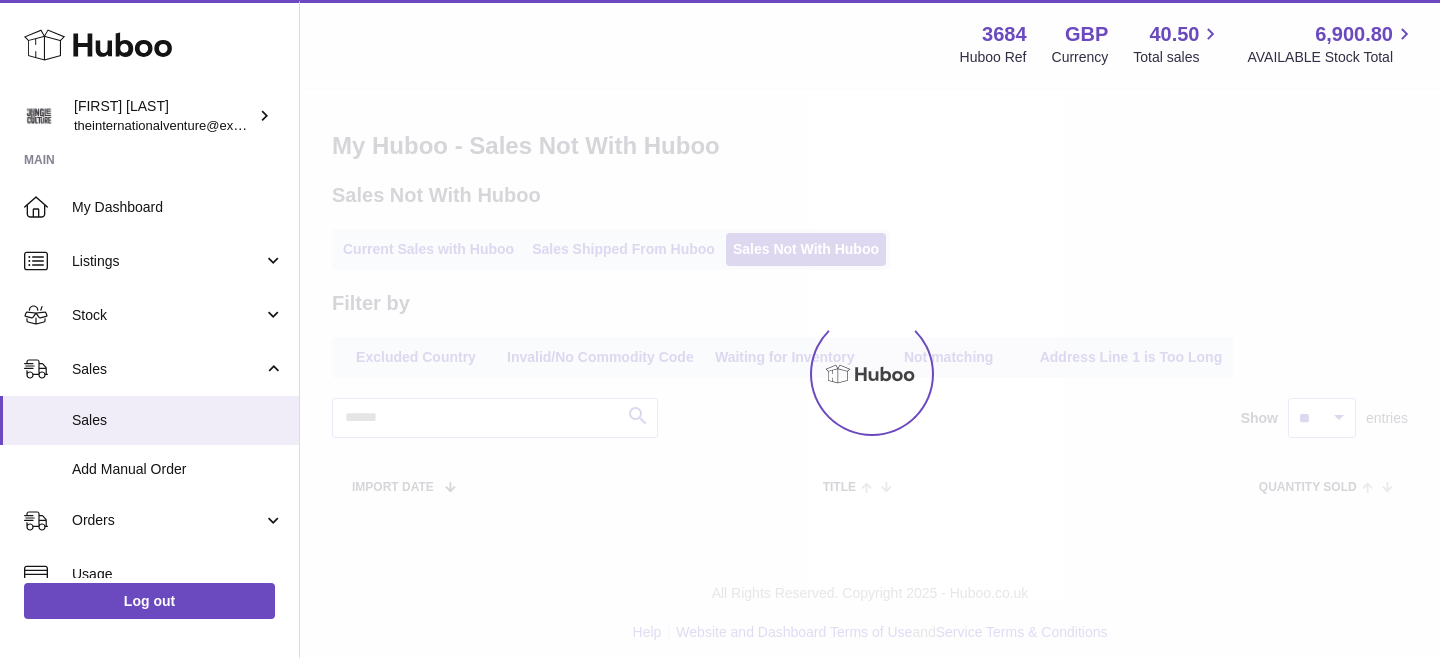 scroll, scrollTop: 0, scrollLeft: 0, axis: both 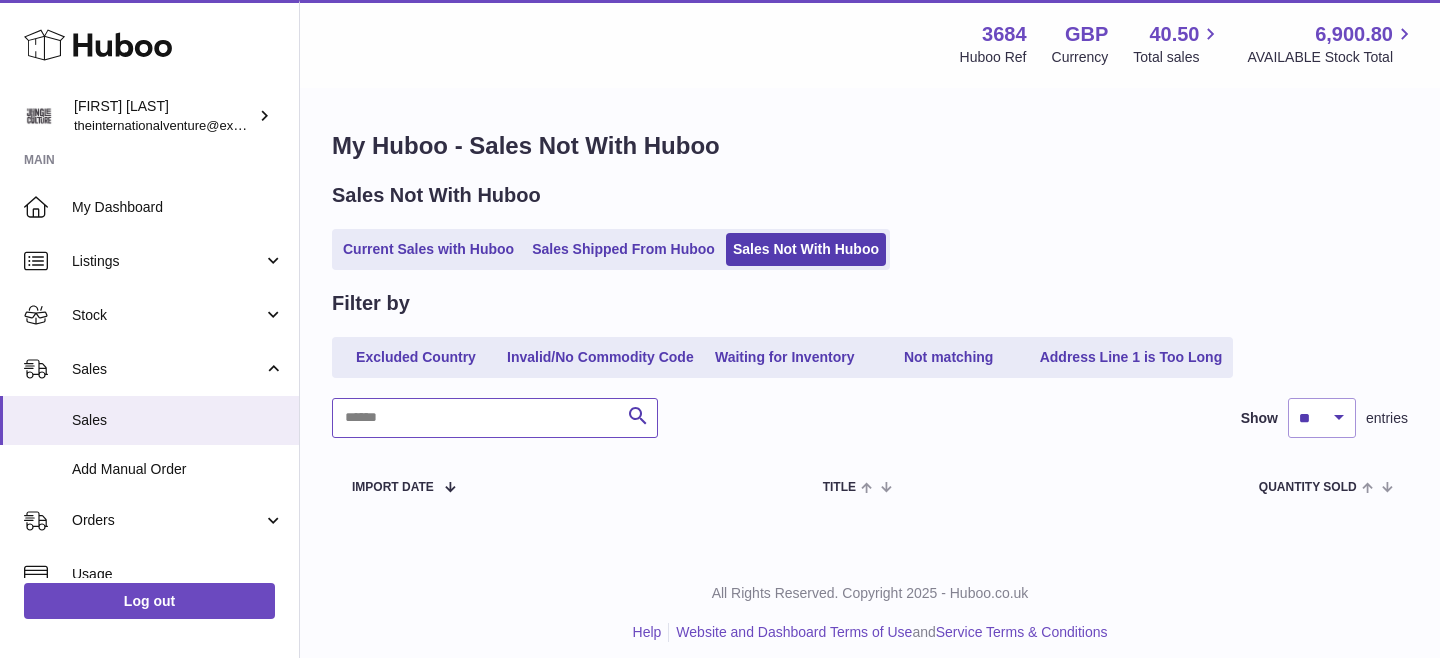 click at bounding box center [495, 418] 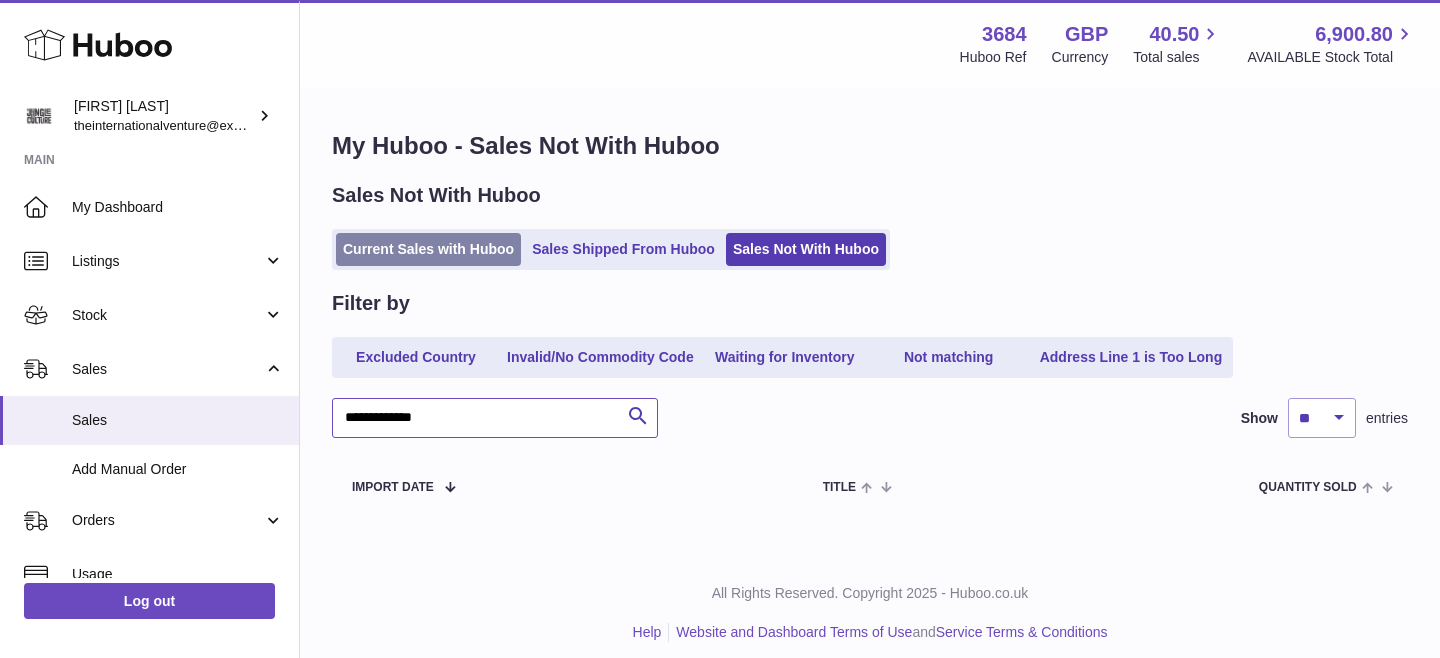 type on "**********" 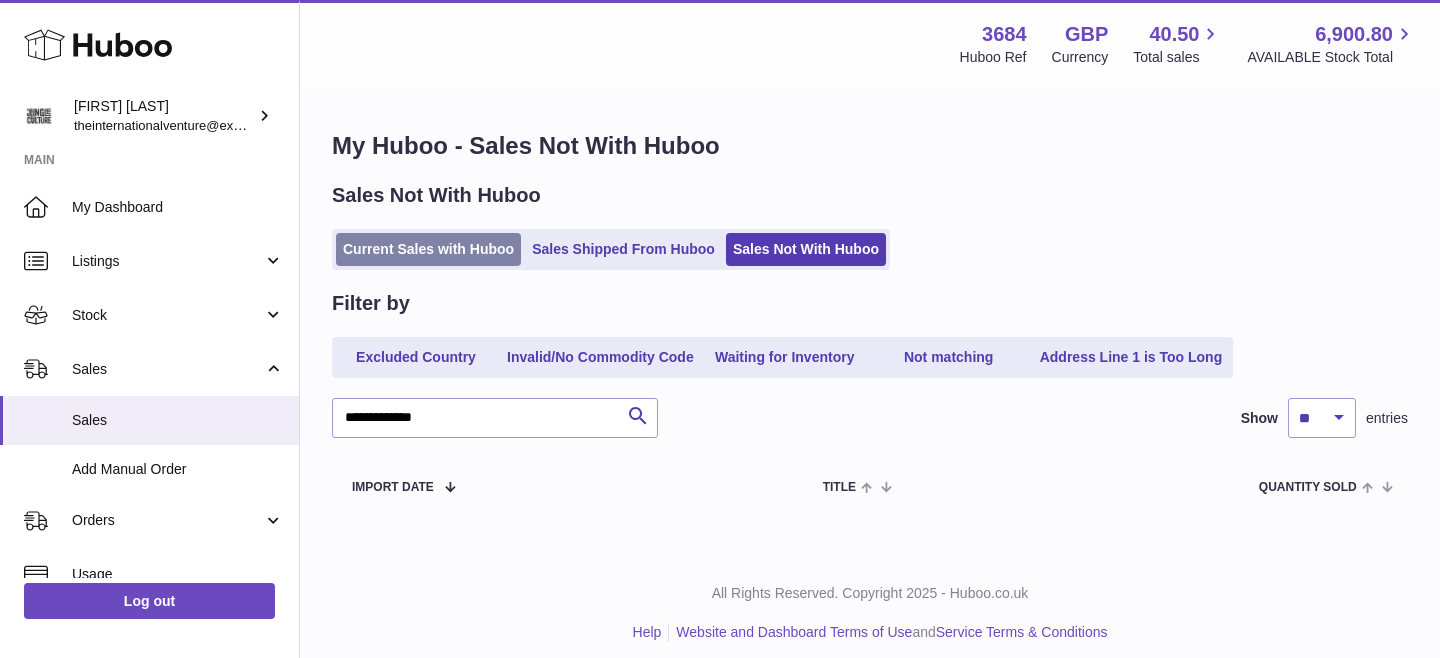 click on "Current Sales with Huboo" at bounding box center (428, 249) 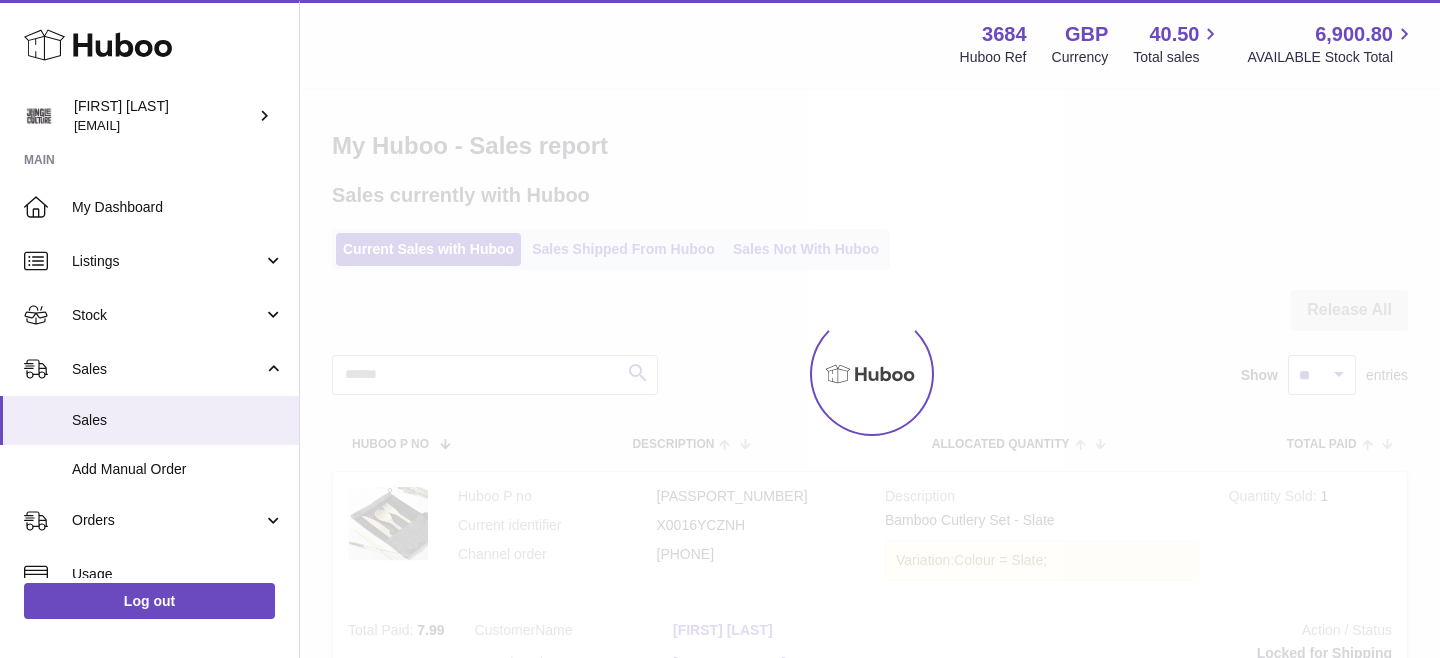scroll, scrollTop: 0, scrollLeft: 0, axis: both 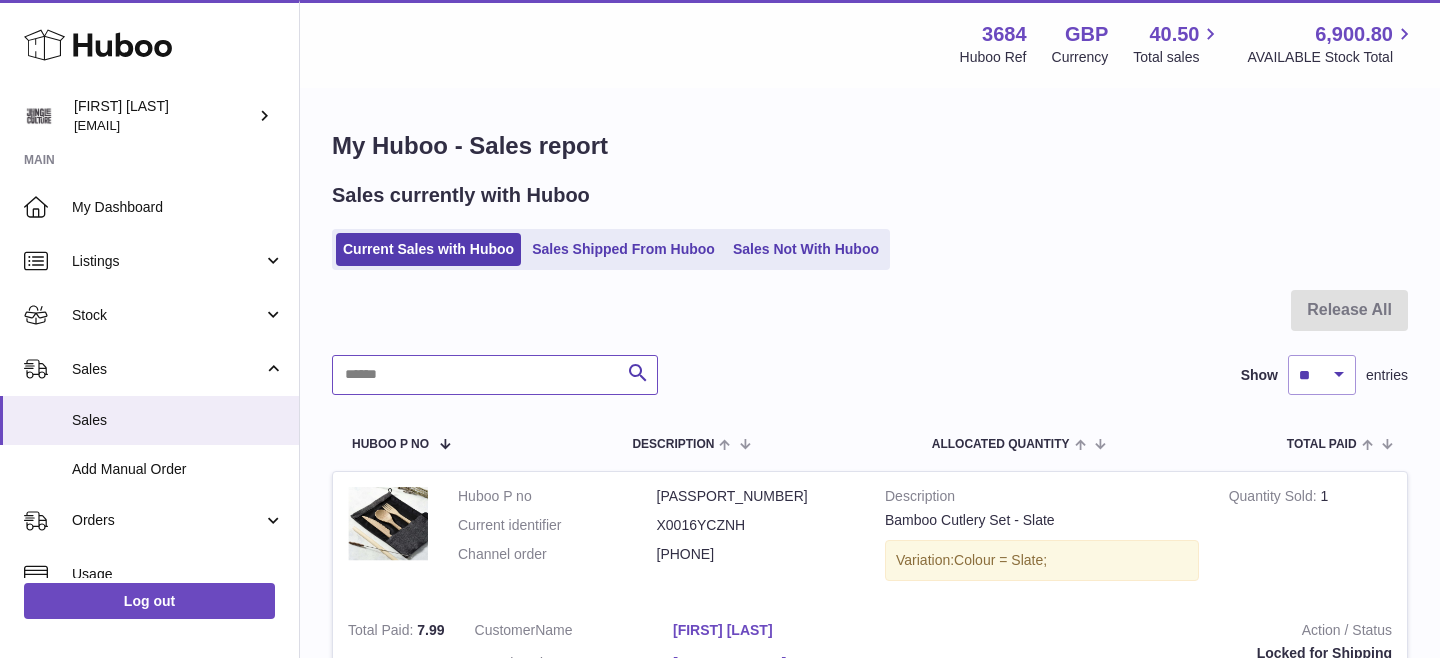 click at bounding box center [495, 375] 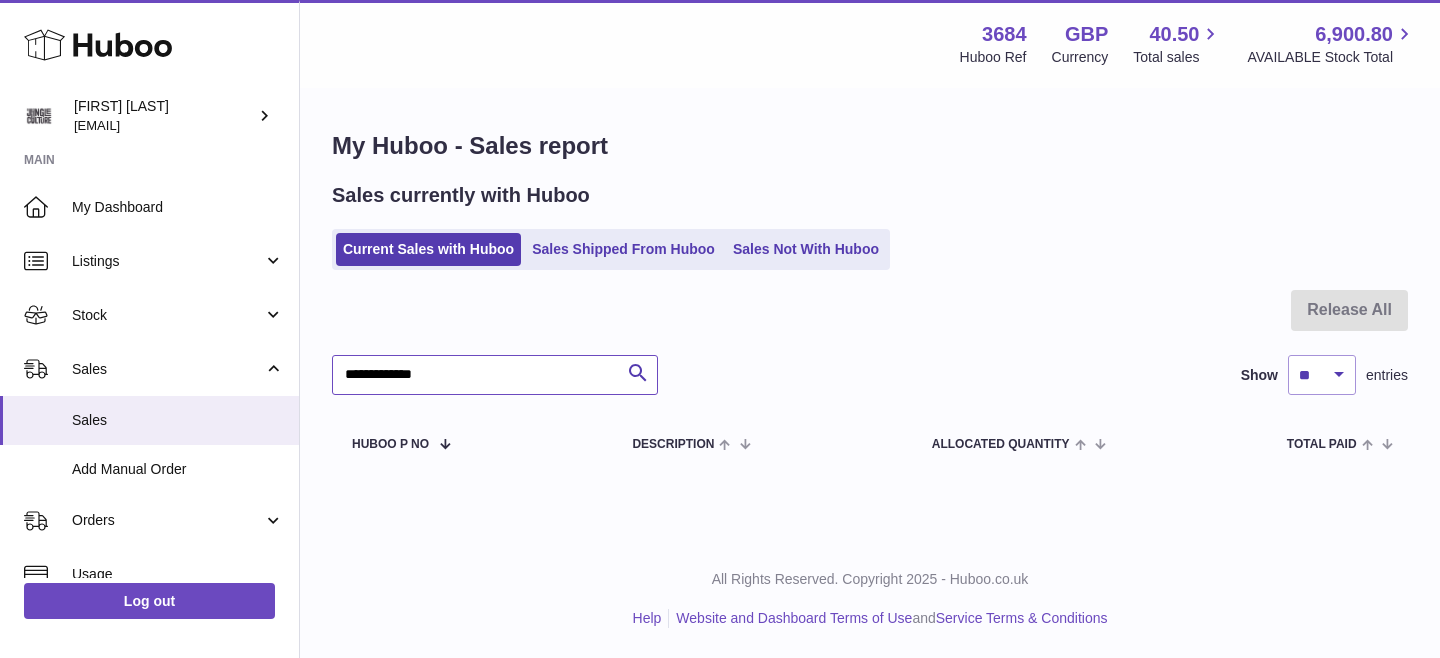 type on "**********" 